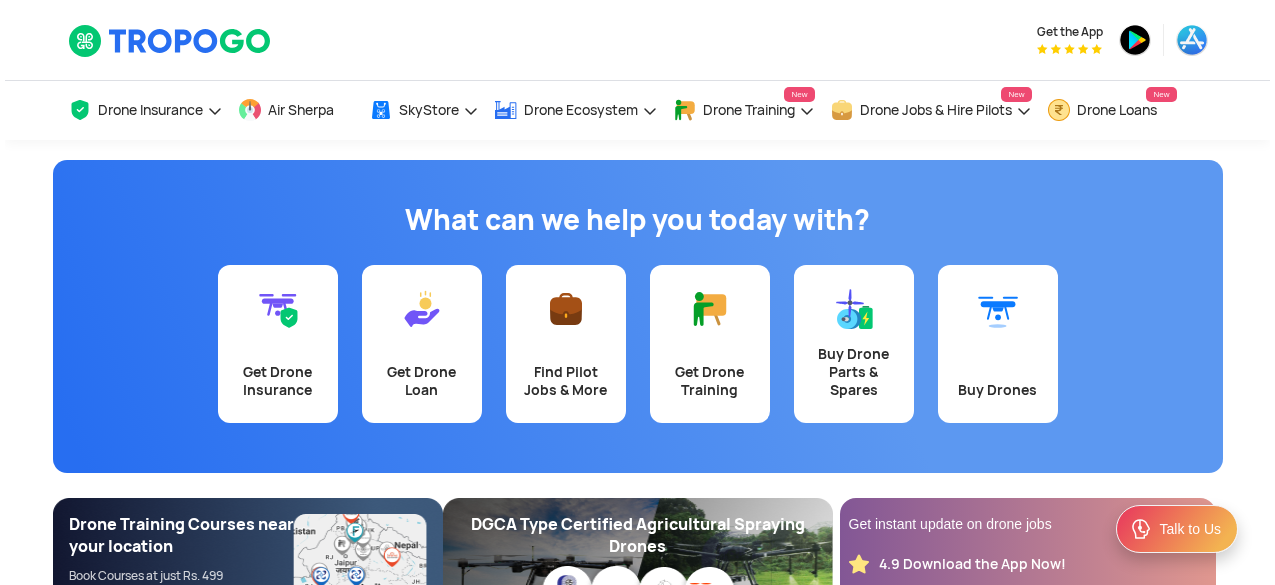 scroll, scrollTop: 0, scrollLeft: 0, axis: both 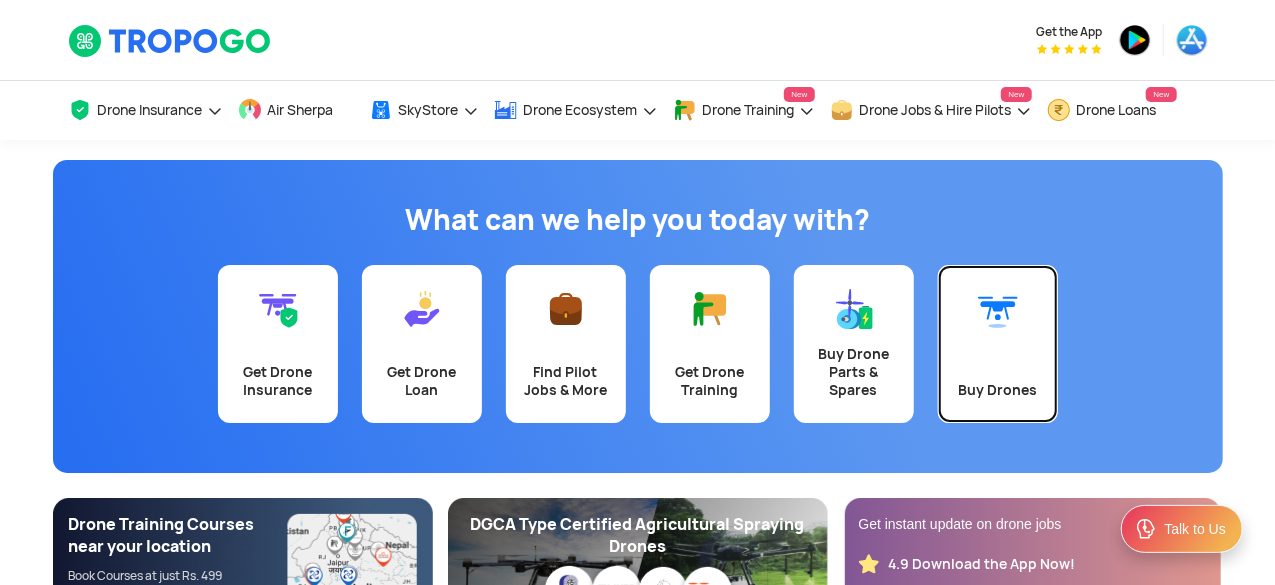 click on "Buy Drones" 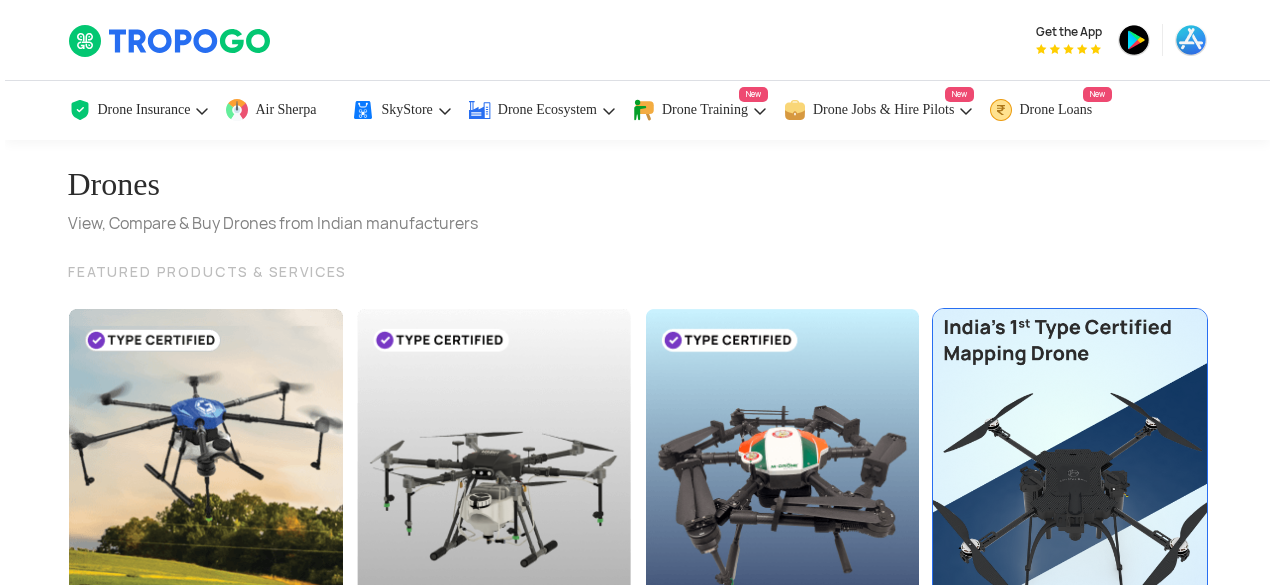 scroll, scrollTop: 0, scrollLeft: 0, axis: both 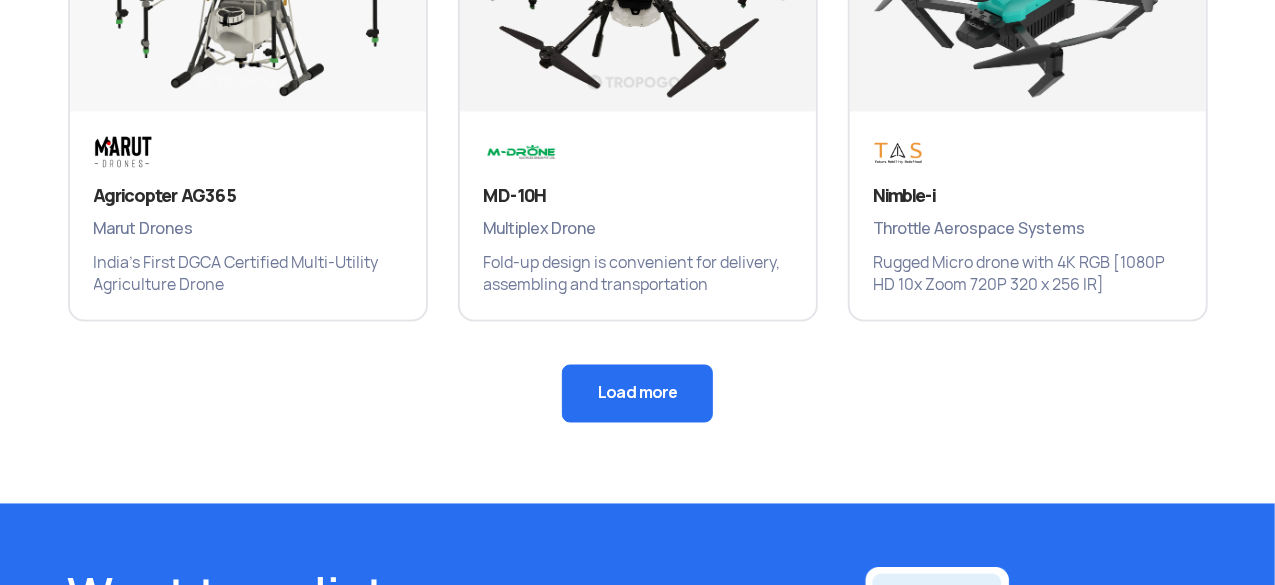 click on "Load more" 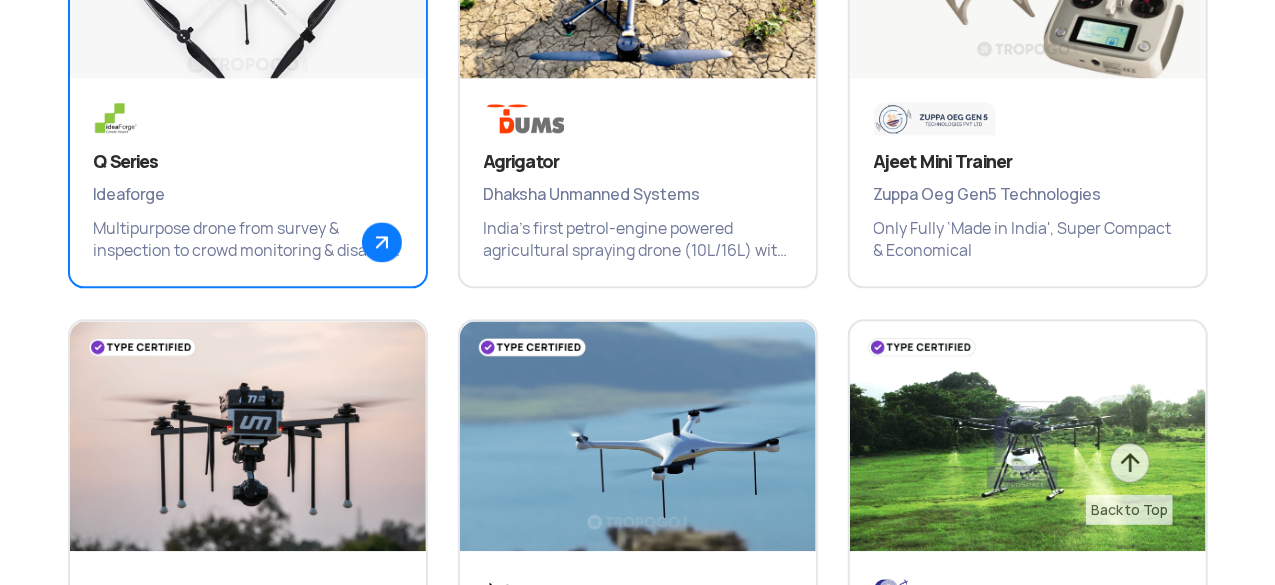 scroll, scrollTop: 2400, scrollLeft: 0, axis: vertical 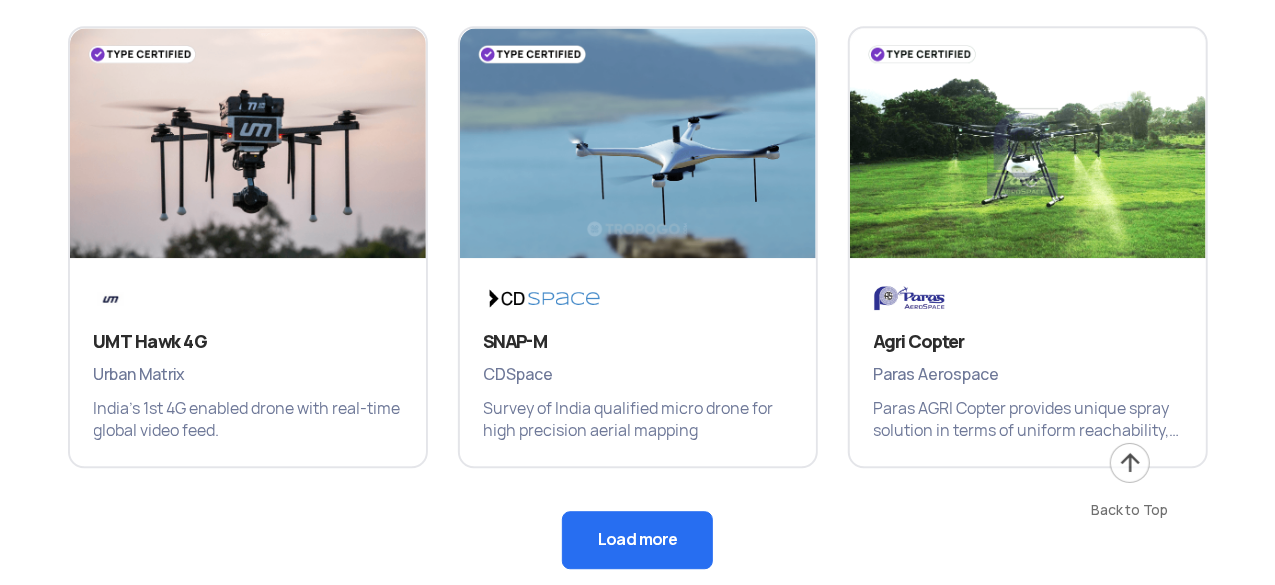 click on "Load more" 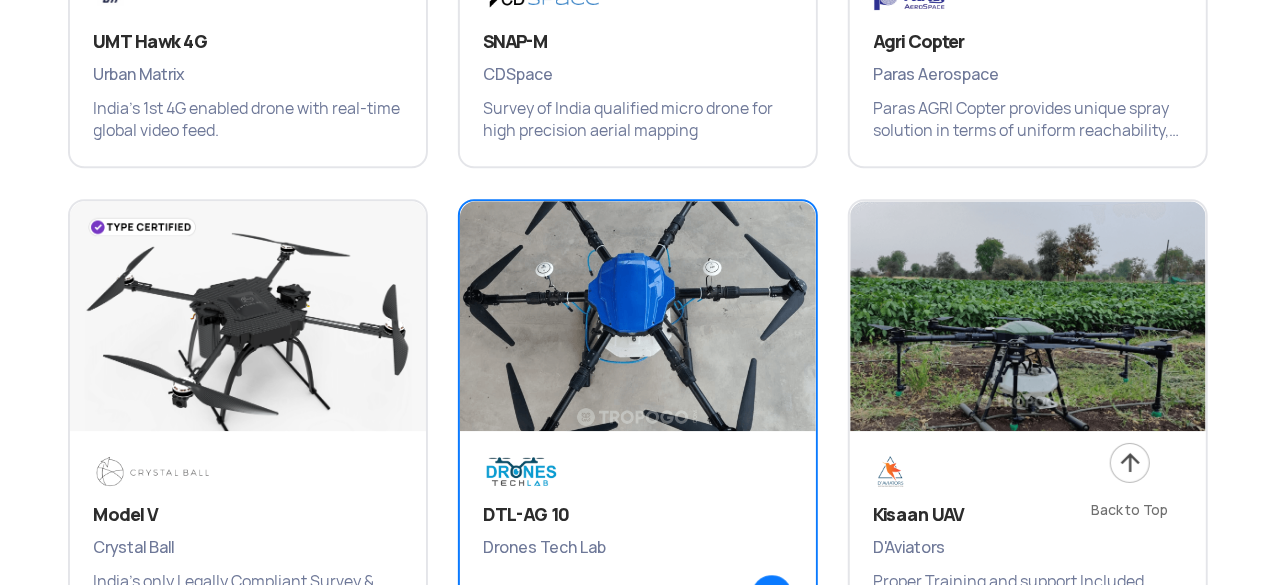 scroll, scrollTop: 2800, scrollLeft: 0, axis: vertical 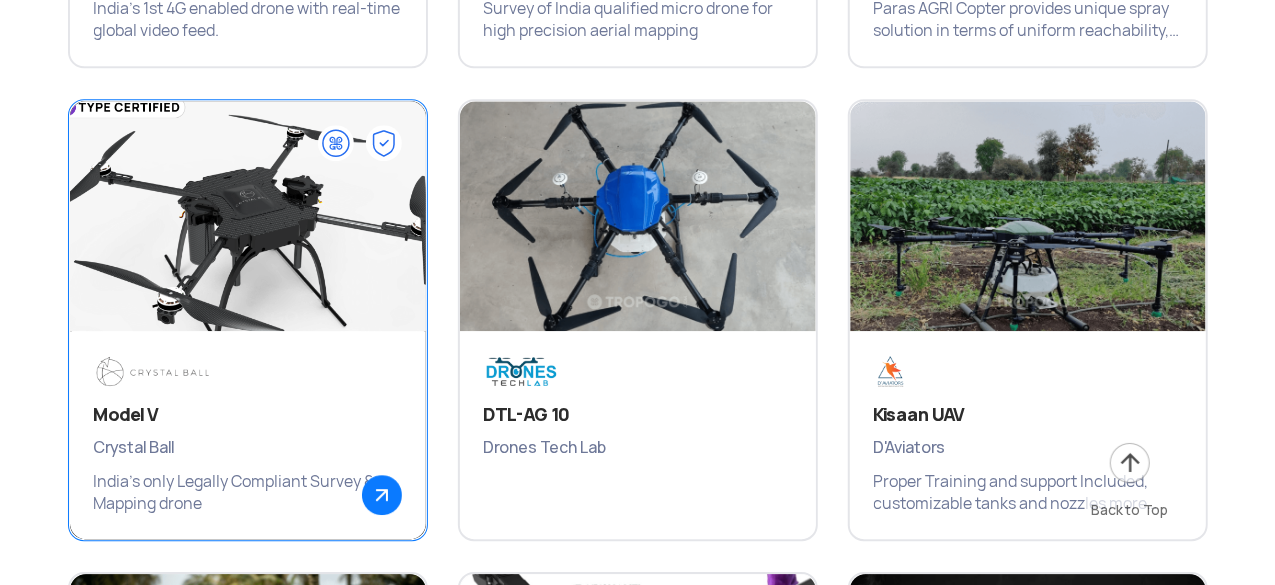 click on "Model V Crystal Ball India's only Legally Compliant Survey & Mapping drone" at bounding box center (248, 435) 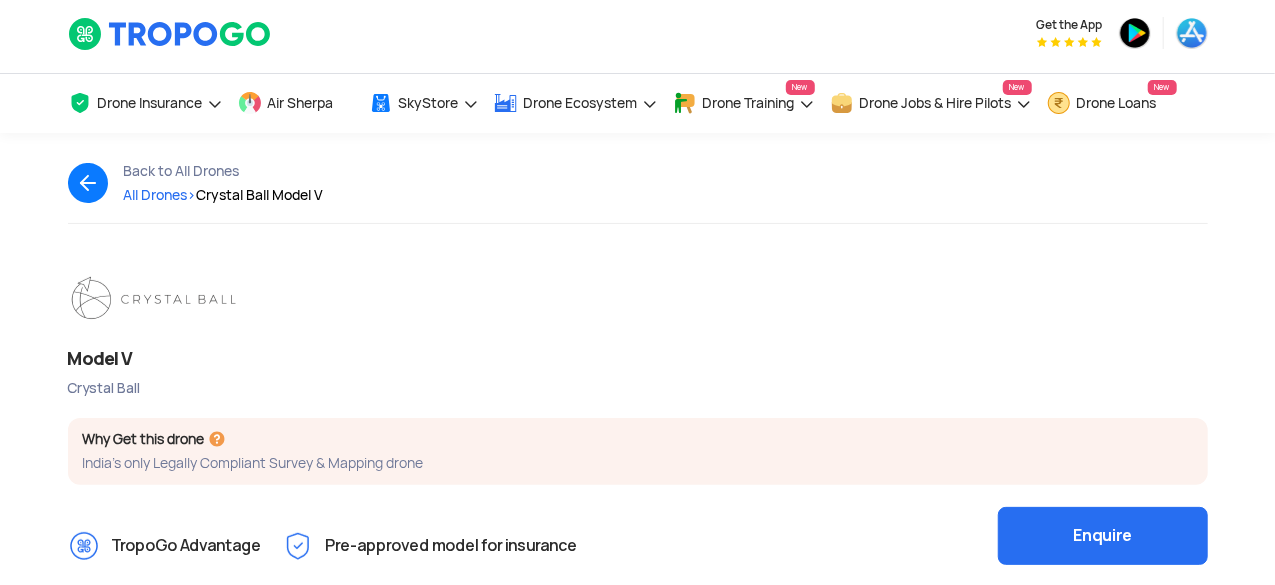 scroll, scrollTop: 0, scrollLeft: 0, axis: both 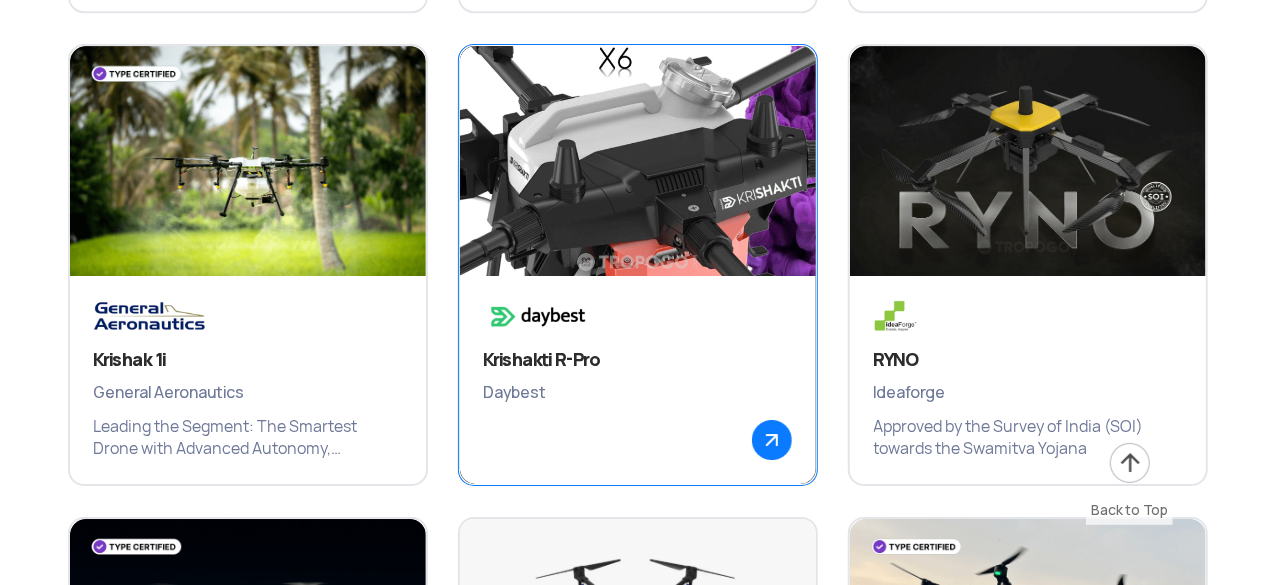 click at bounding box center [545, 316] 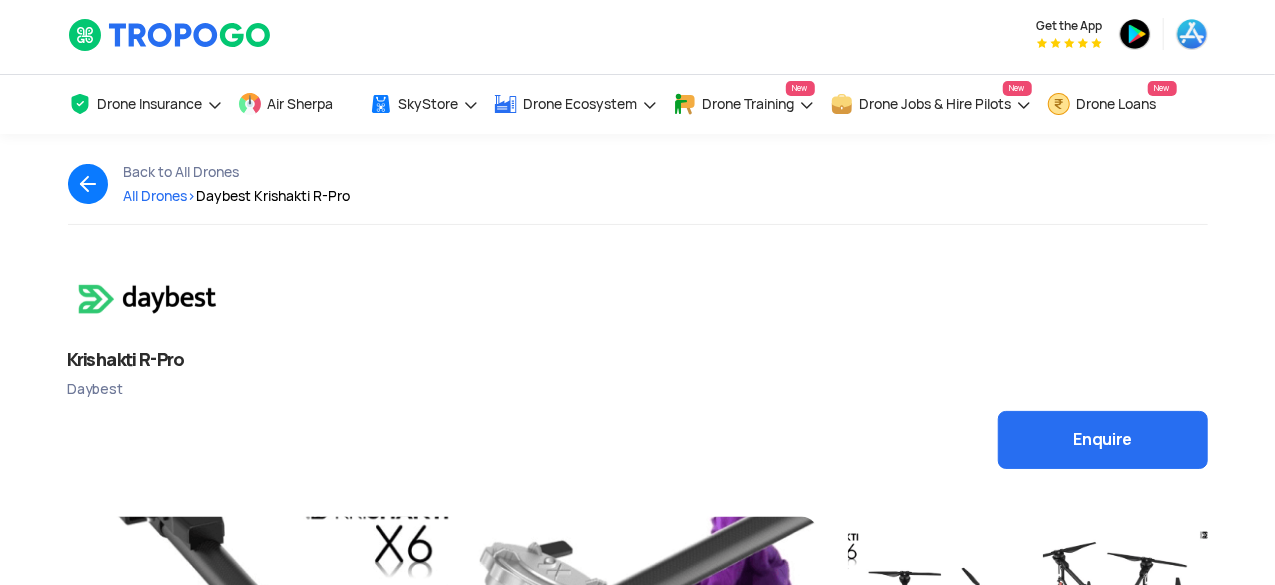 scroll, scrollTop: 0, scrollLeft: 0, axis: both 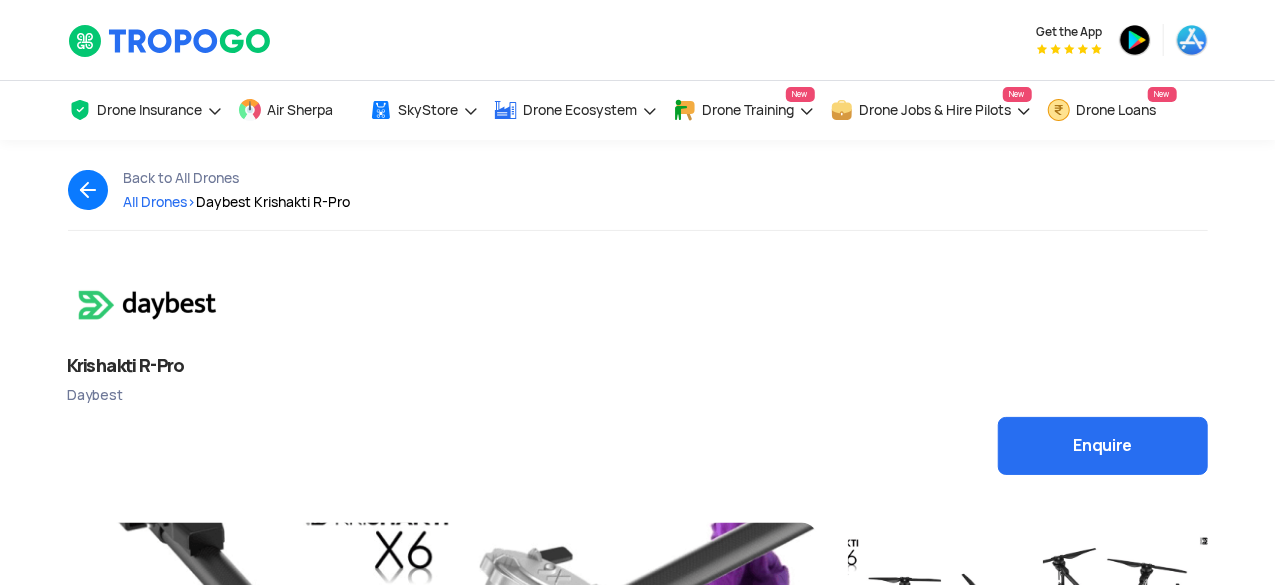 click at bounding box center (157, 305) 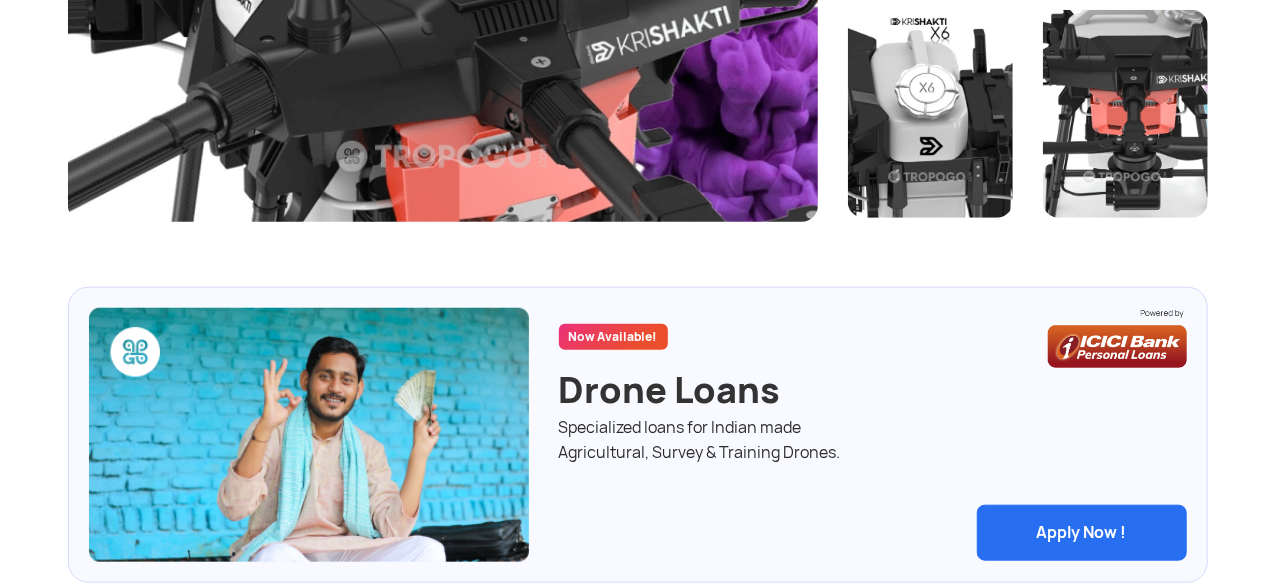 scroll, scrollTop: 900, scrollLeft: 0, axis: vertical 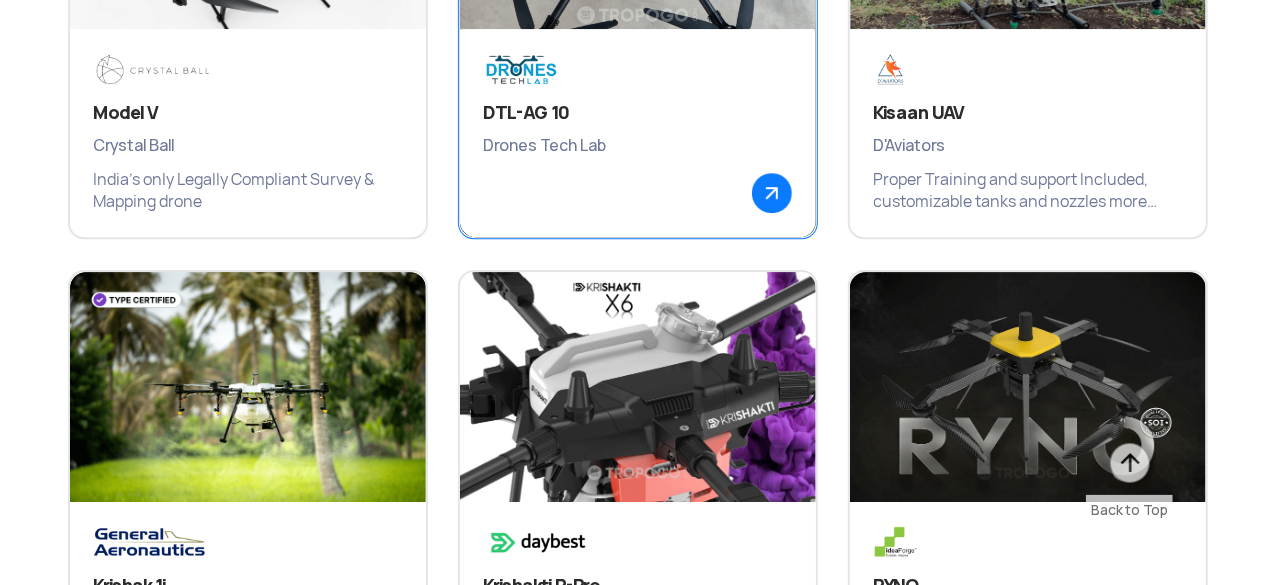 click at bounding box center (772, 193) 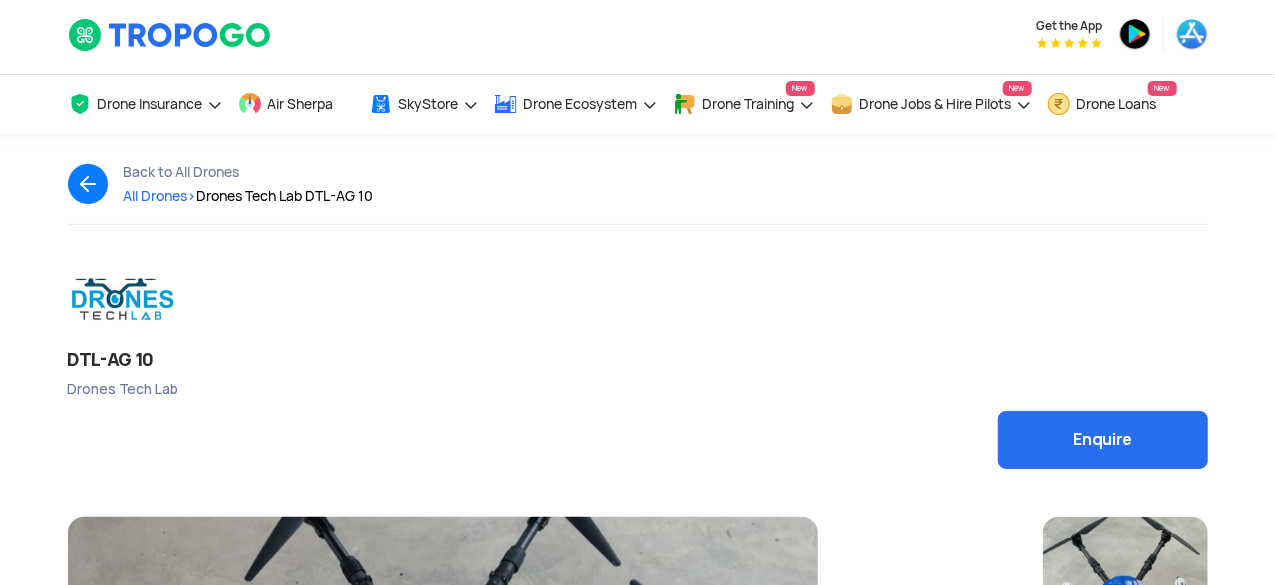scroll, scrollTop: 0, scrollLeft: 0, axis: both 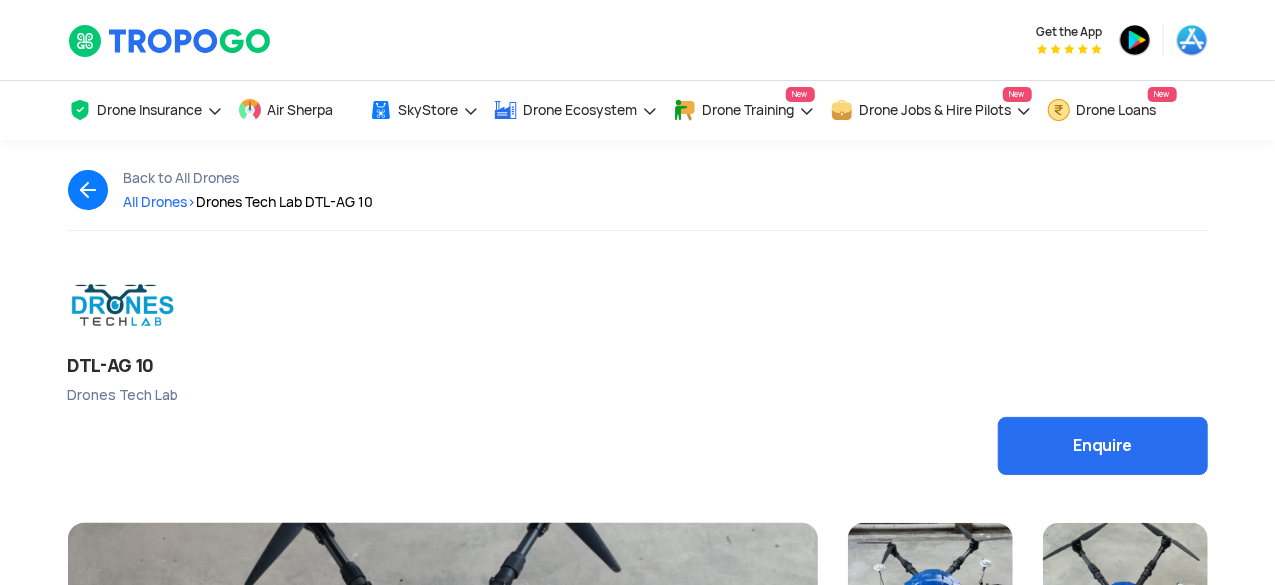 click at bounding box center (157, 305) 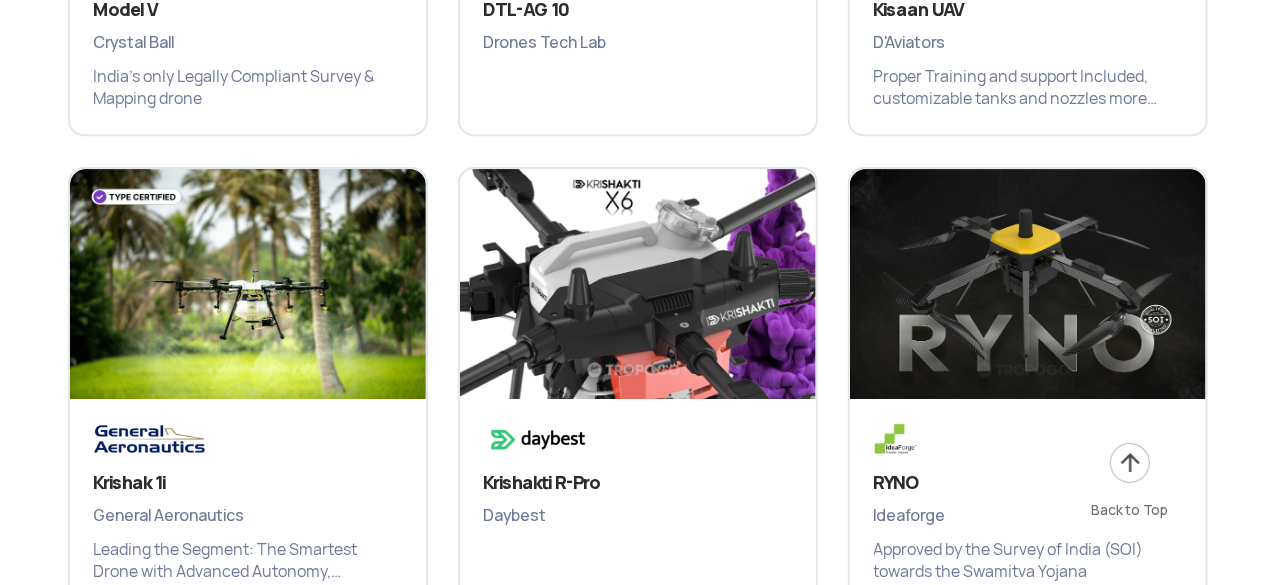 scroll, scrollTop: 3328, scrollLeft: 0, axis: vertical 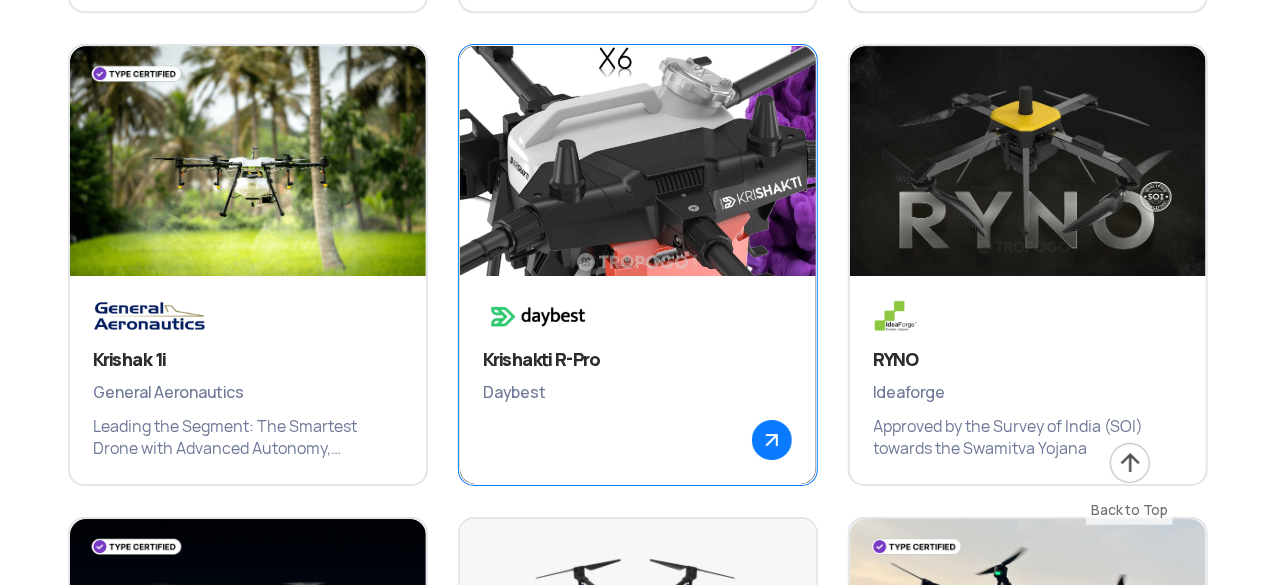 click at bounding box center (772, 440) 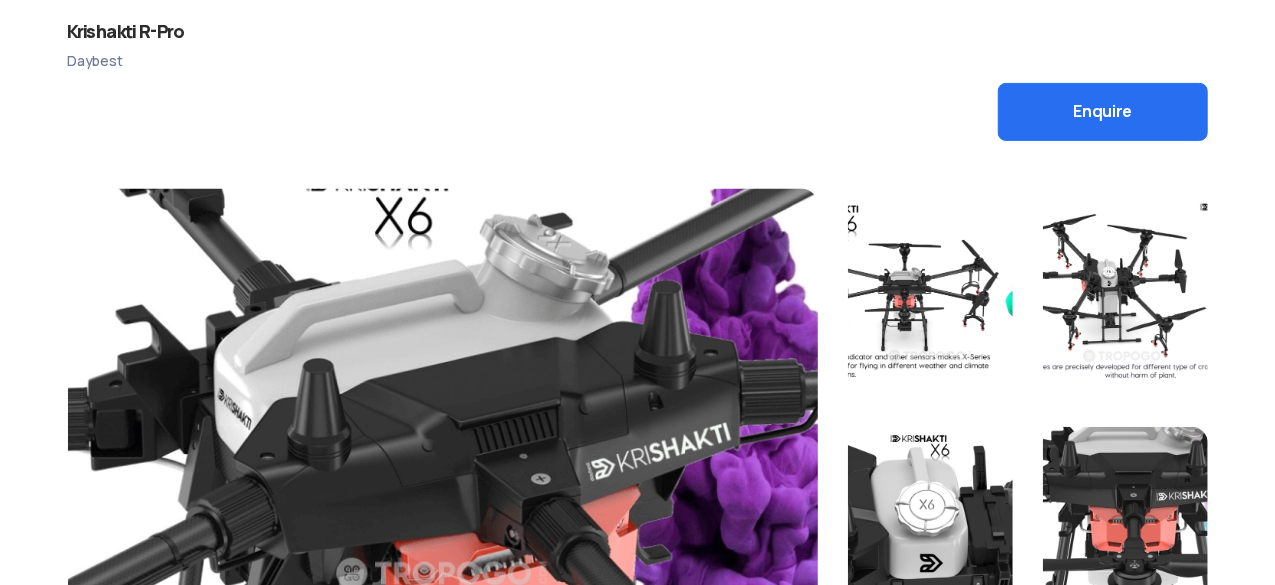 scroll, scrollTop: 0, scrollLeft: 0, axis: both 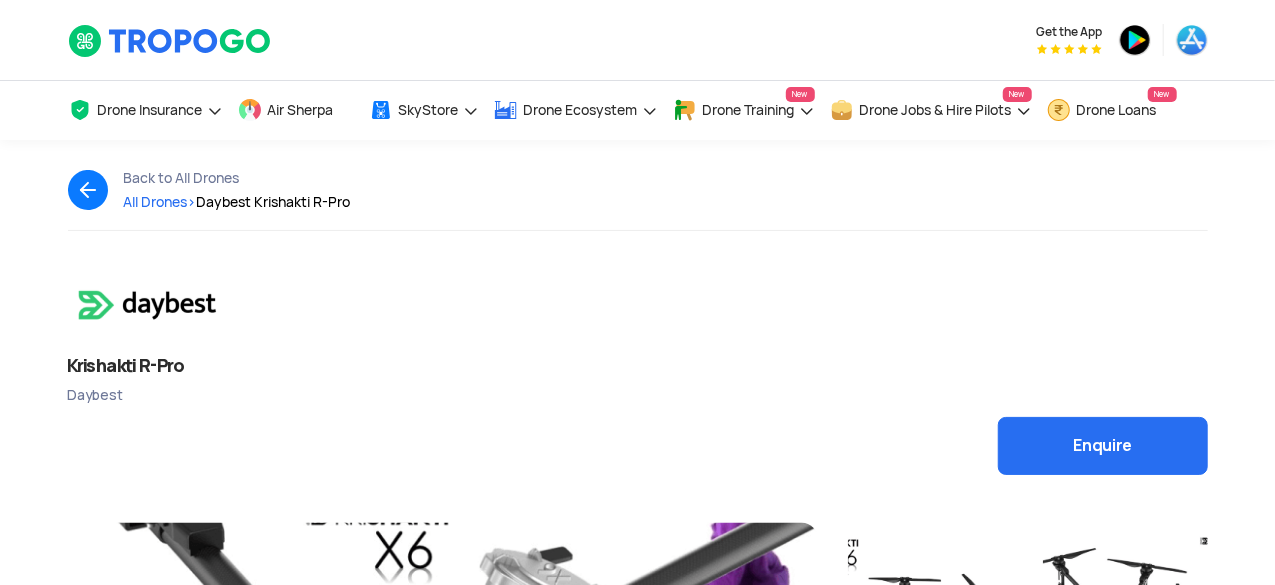 click on "Krishakti R-Pro" 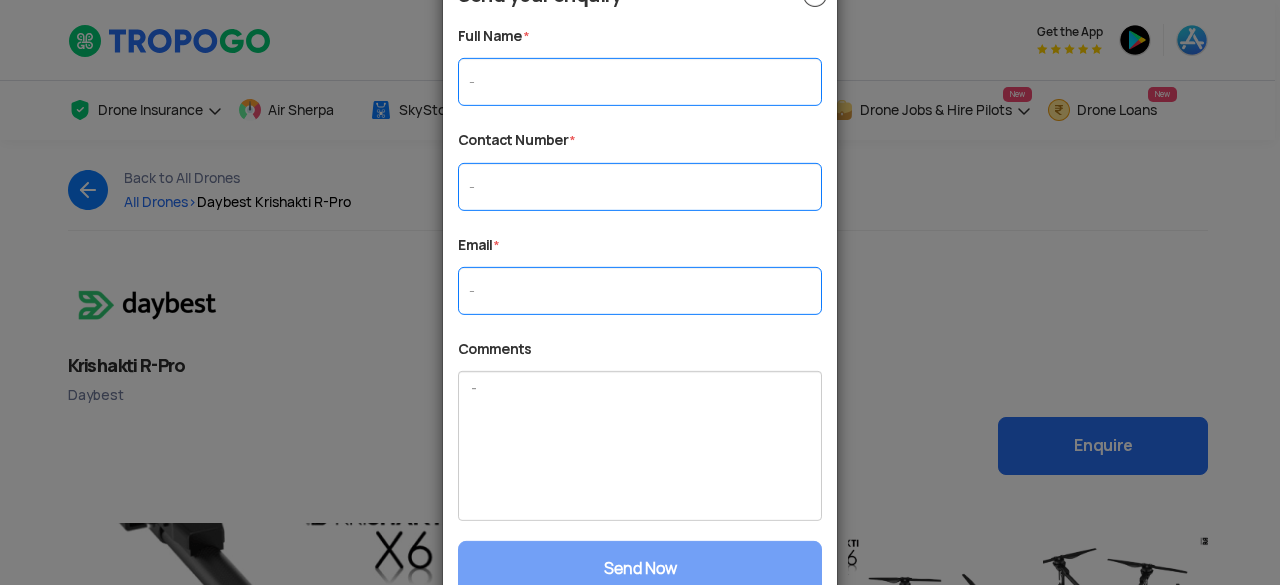 click 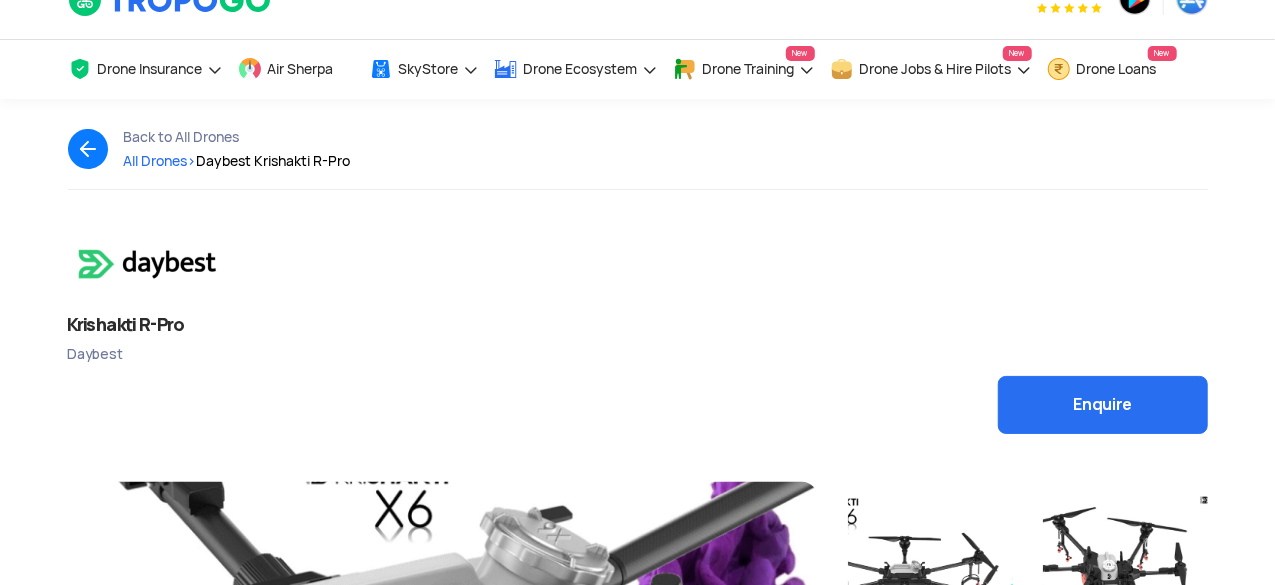 scroll, scrollTop: 100, scrollLeft: 0, axis: vertical 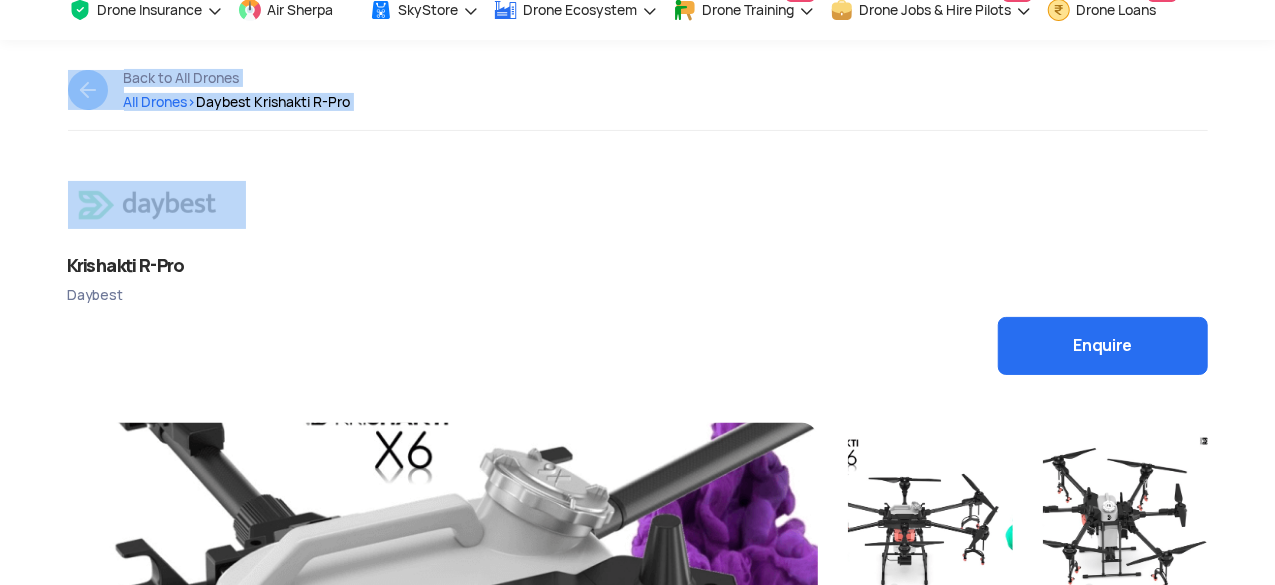drag, startPoint x: 107, startPoint y: 175, endPoint x: 237, endPoint y: 203, distance: 132.9812 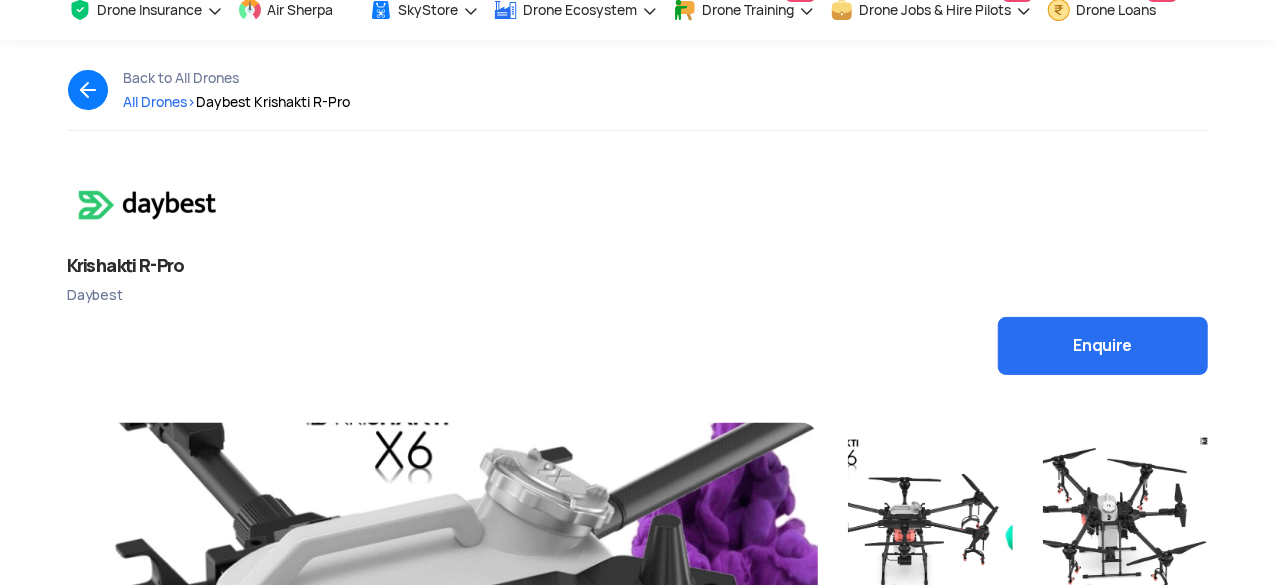click on "Daybest Krishakti R-Pro  >" 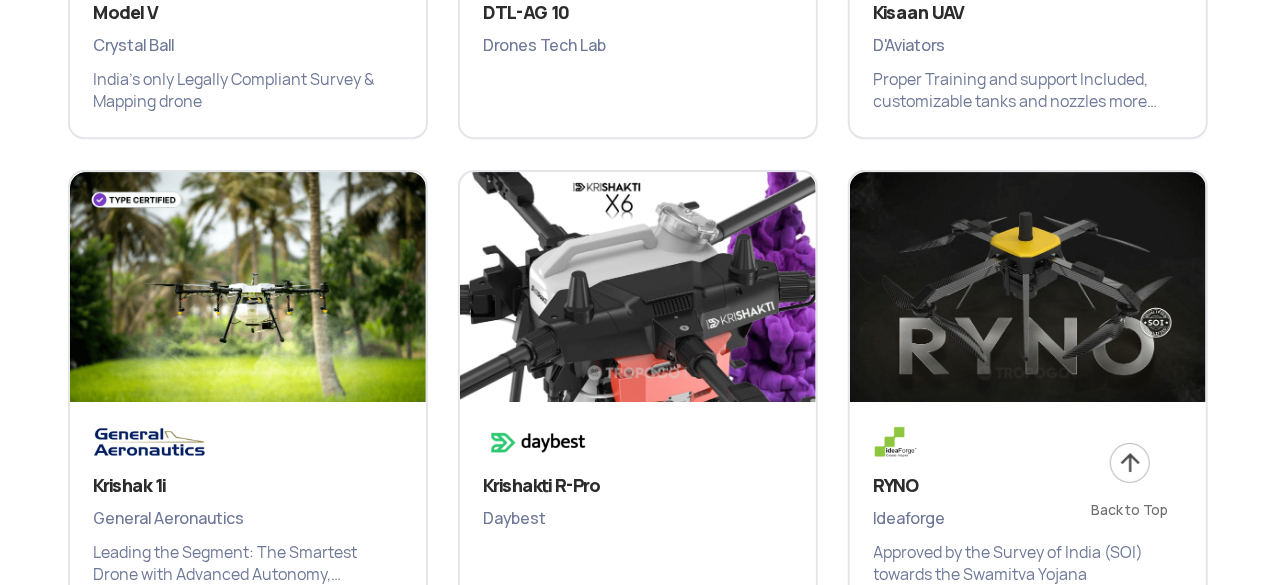scroll, scrollTop: 3502, scrollLeft: 0, axis: vertical 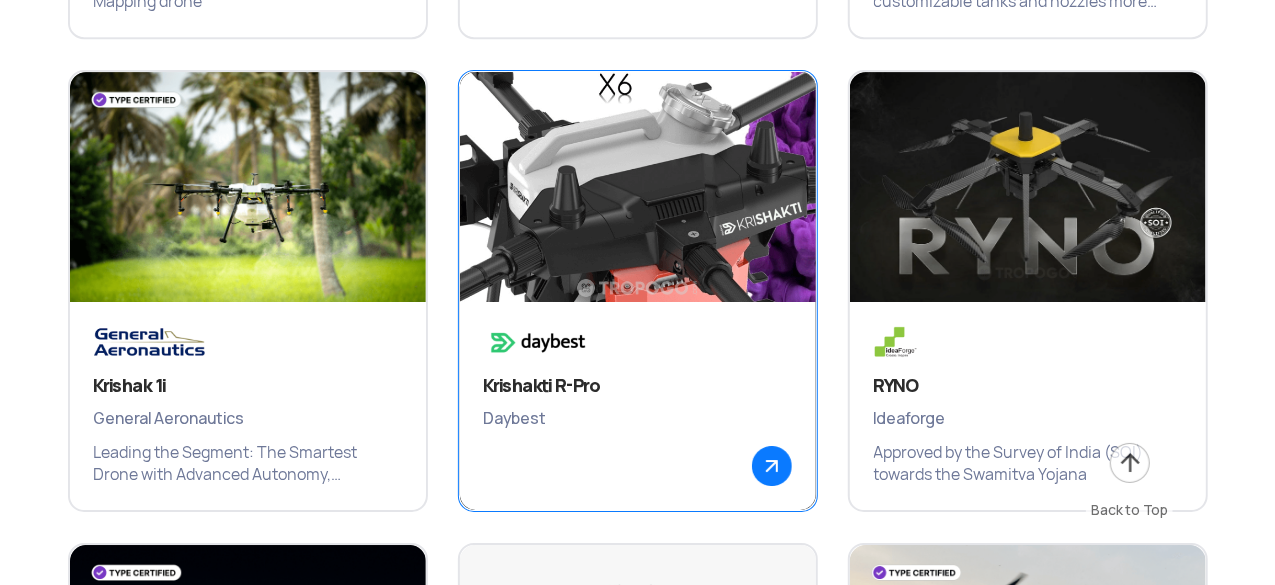 click at bounding box center (637, 197) 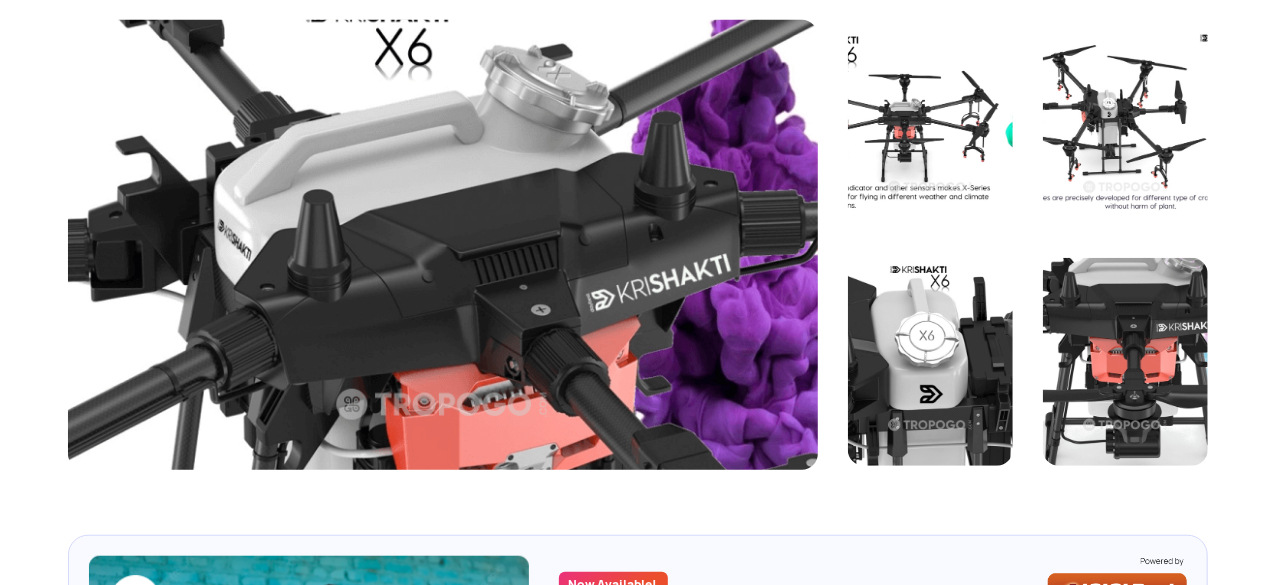 scroll, scrollTop: 600, scrollLeft: 0, axis: vertical 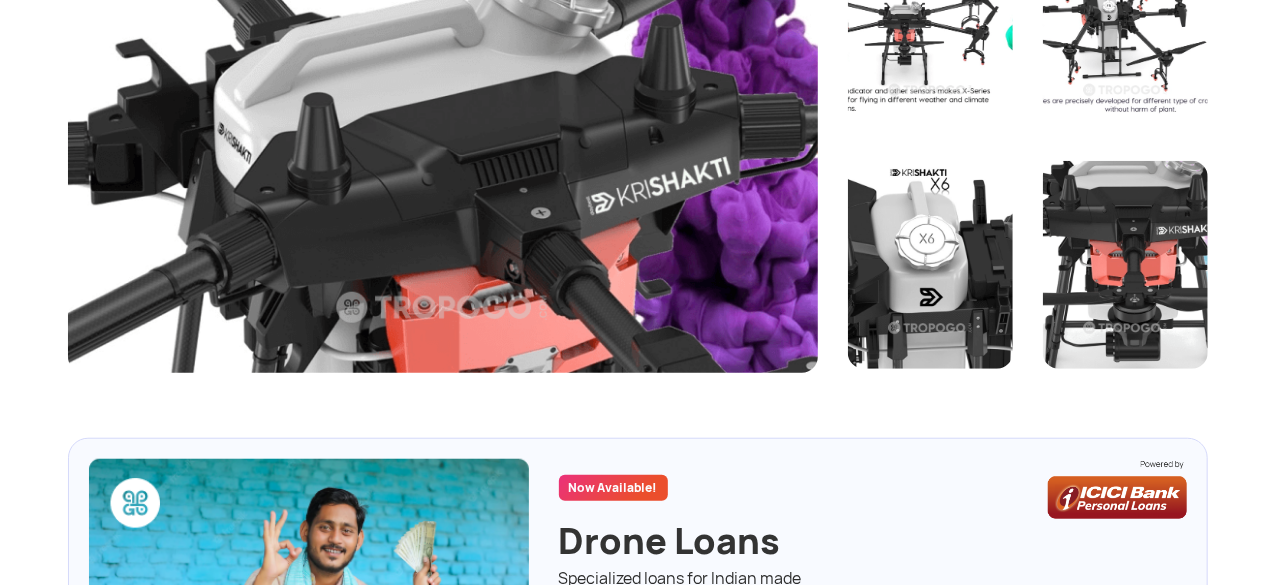 drag, startPoint x: 946, startPoint y: 122, endPoint x: 939, endPoint y: 197, distance: 75.32596 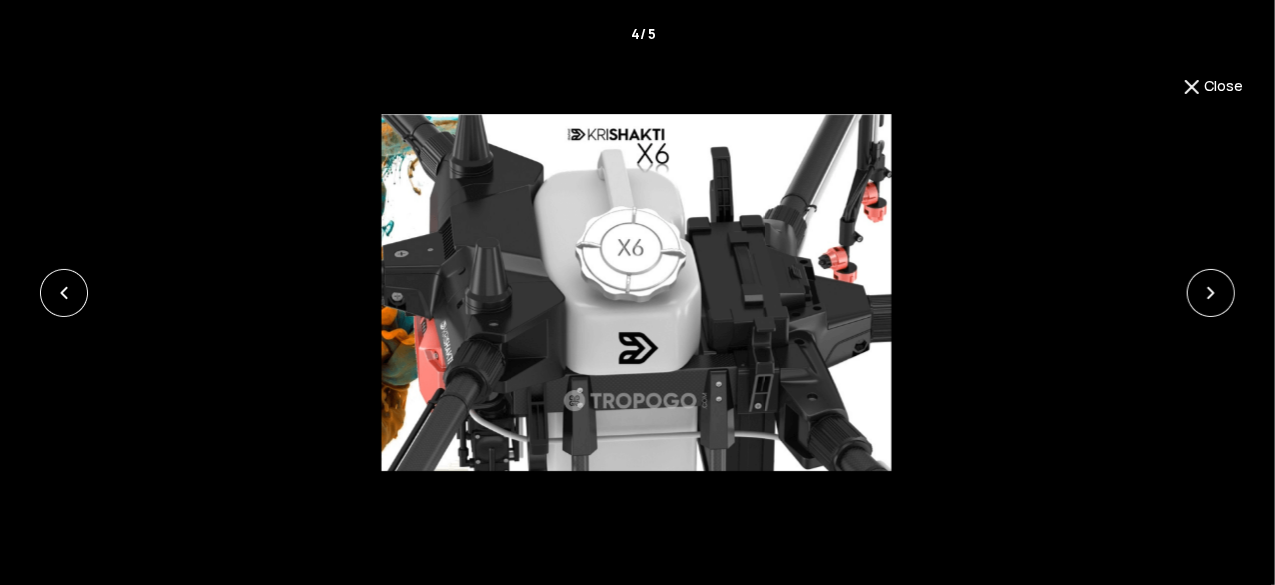 click 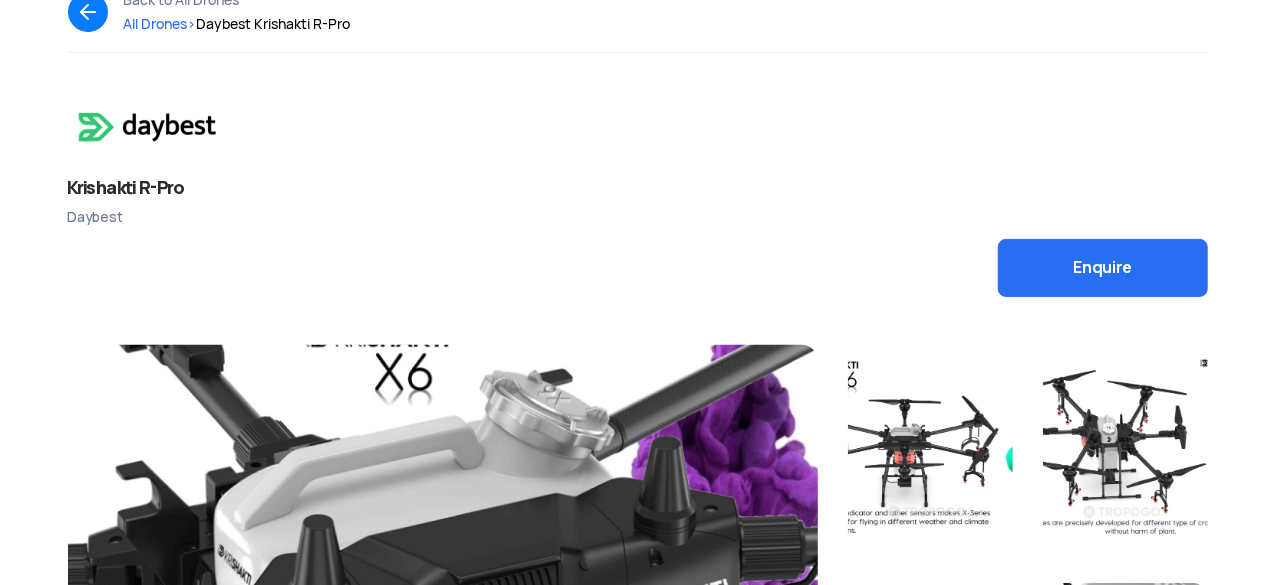 scroll, scrollTop: 100, scrollLeft: 0, axis: vertical 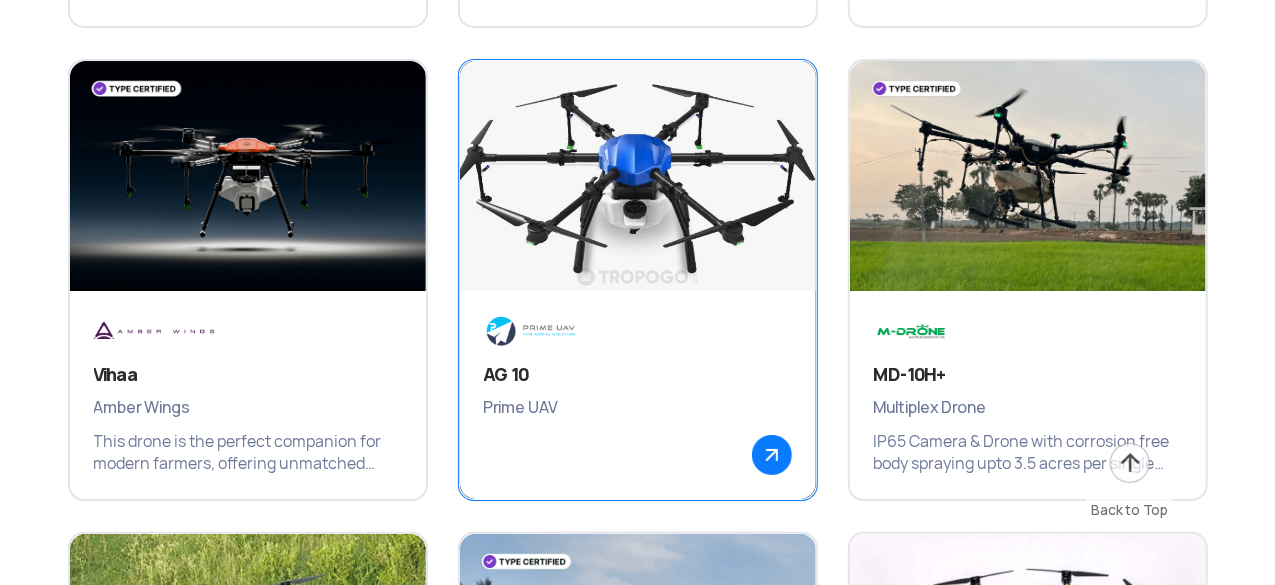 click at bounding box center [545, 331] 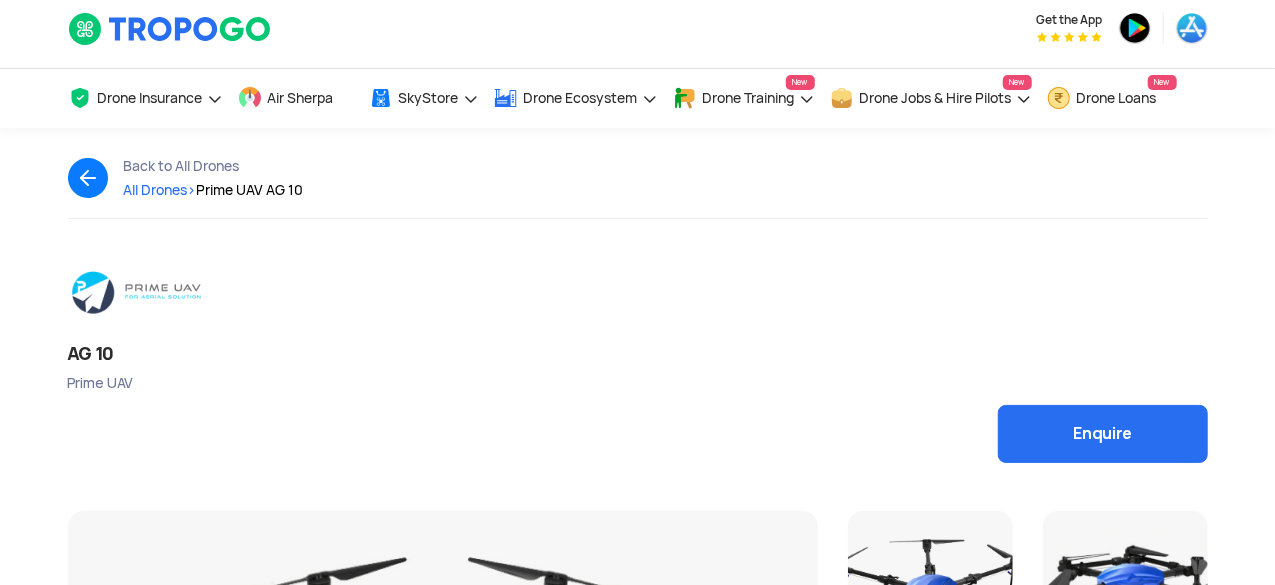 scroll, scrollTop: 0, scrollLeft: 0, axis: both 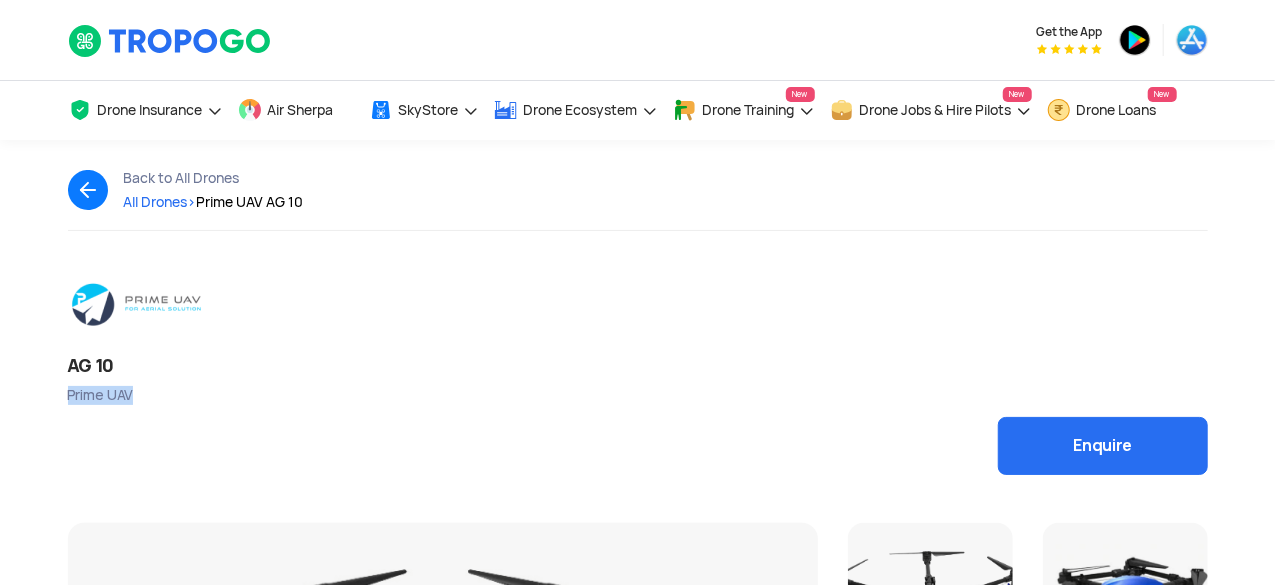 drag, startPoint x: 66, startPoint y: 387, endPoint x: 137, endPoint y: 405, distance: 73.24616 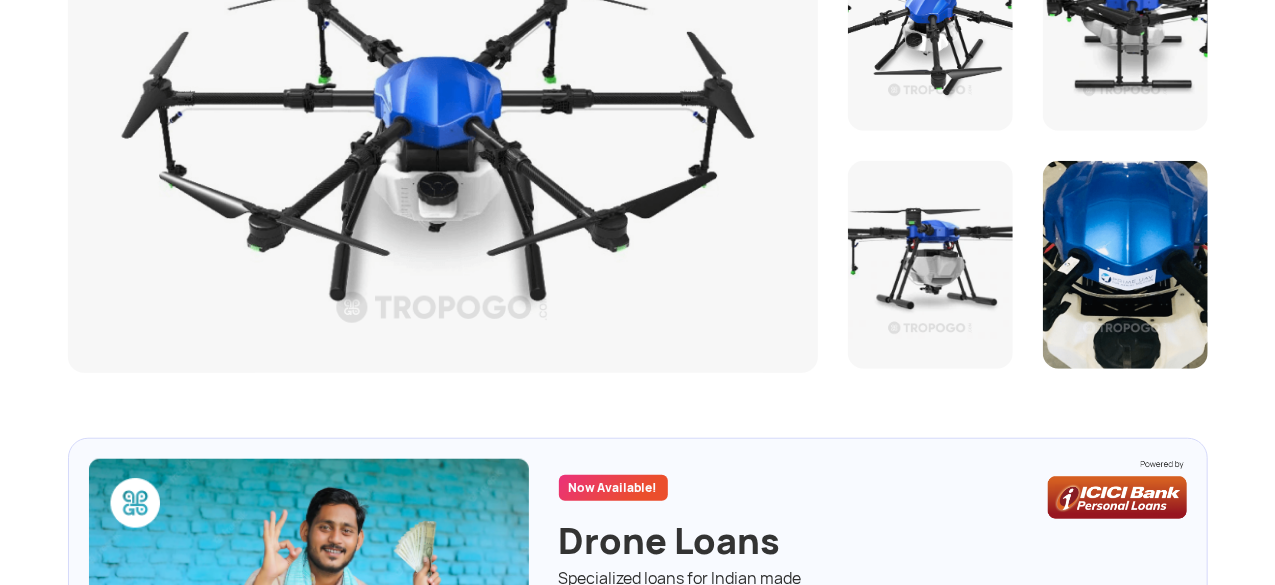 click 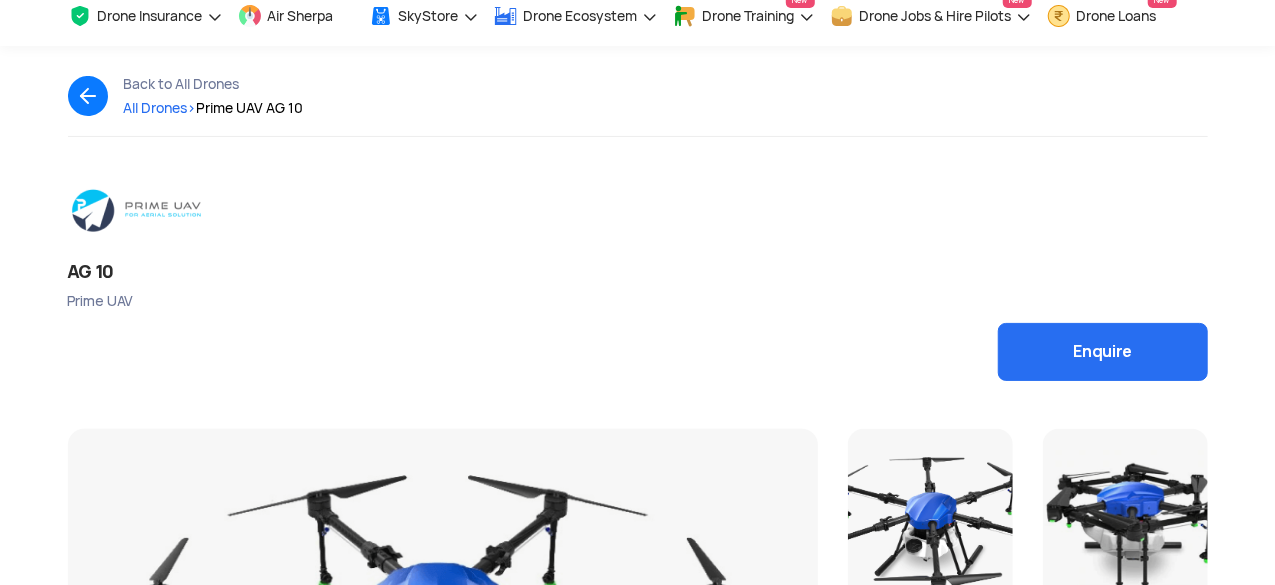 scroll, scrollTop: 0, scrollLeft: 0, axis: both 